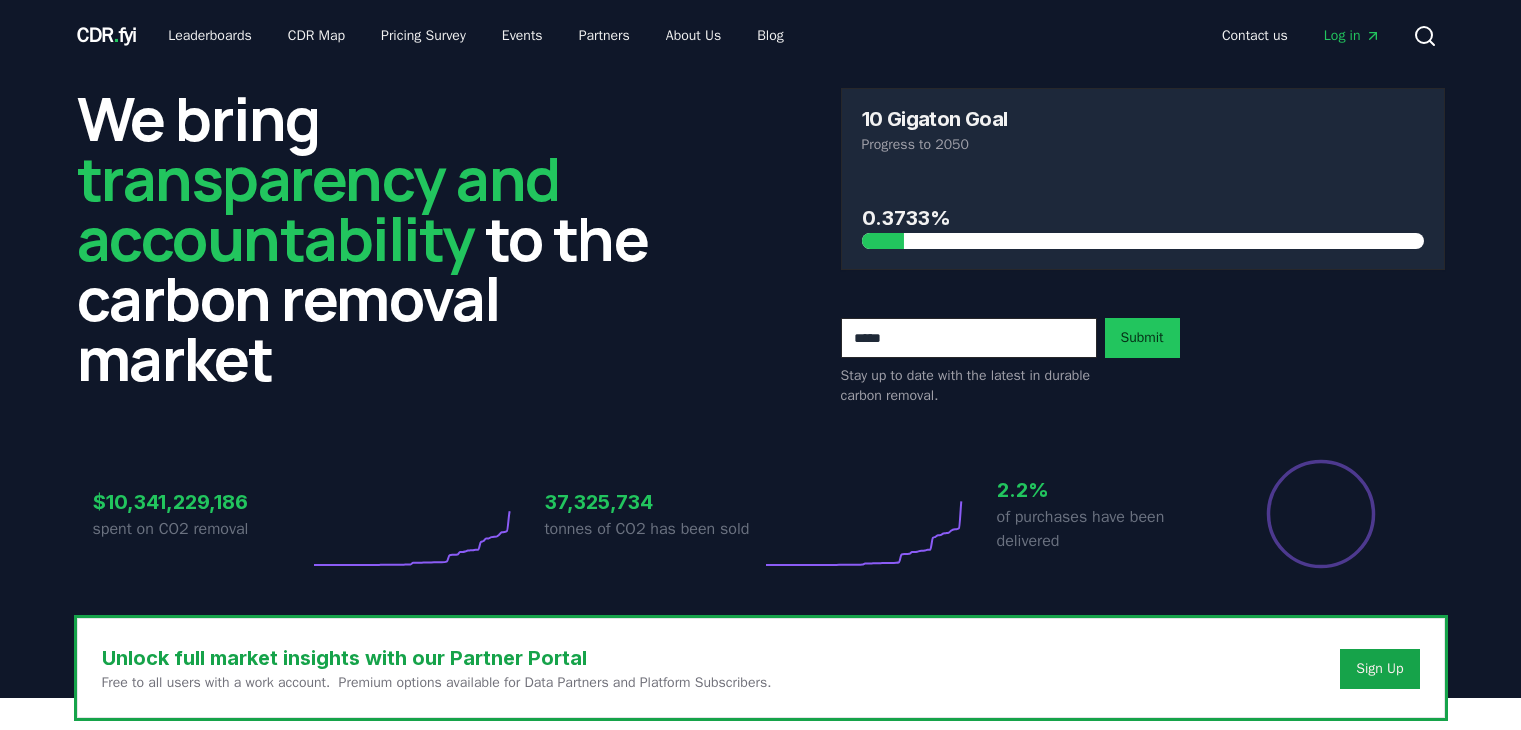 scroll, scrollTop: 0, scrollLeft: 0, axis: both 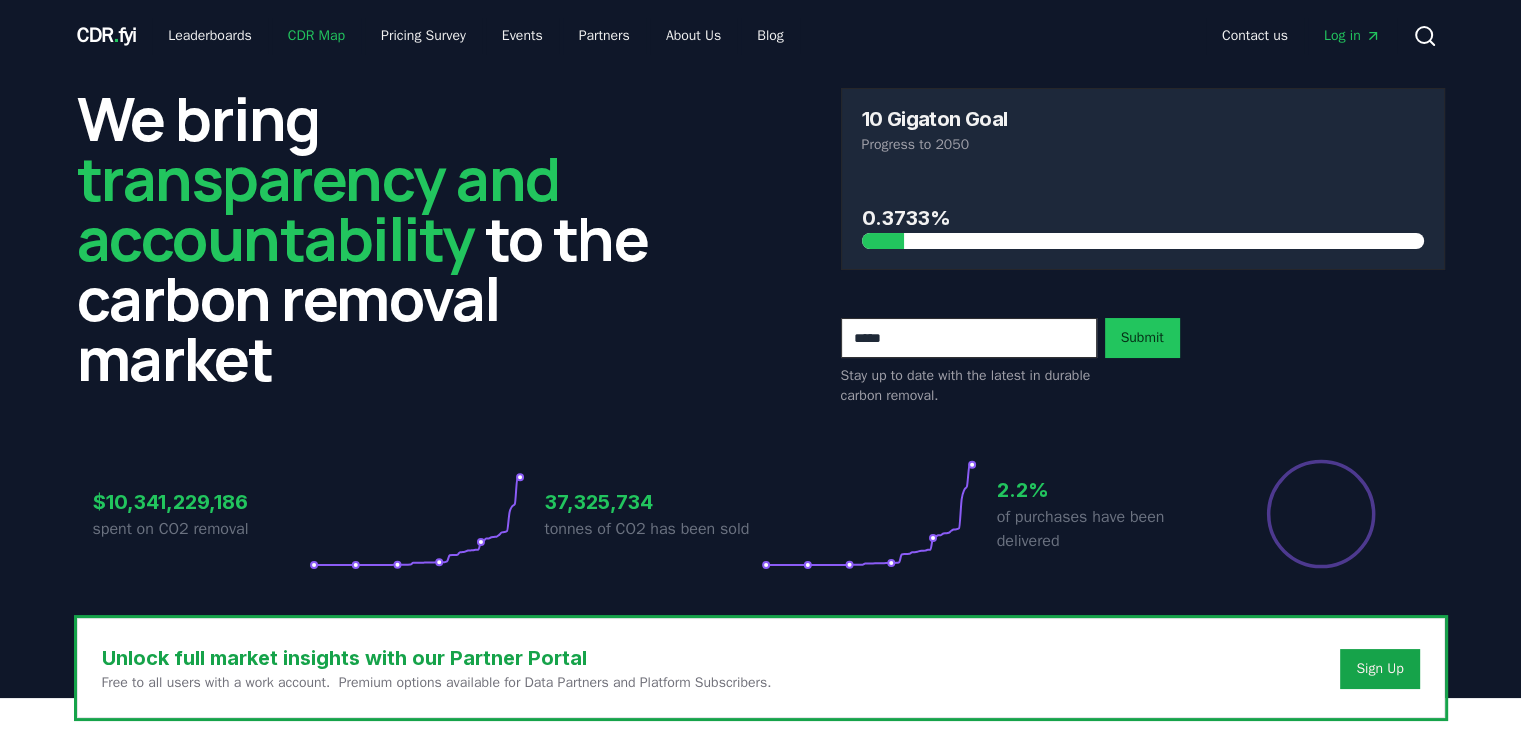 click on "CDR Map" at bounding box center [316, 36] 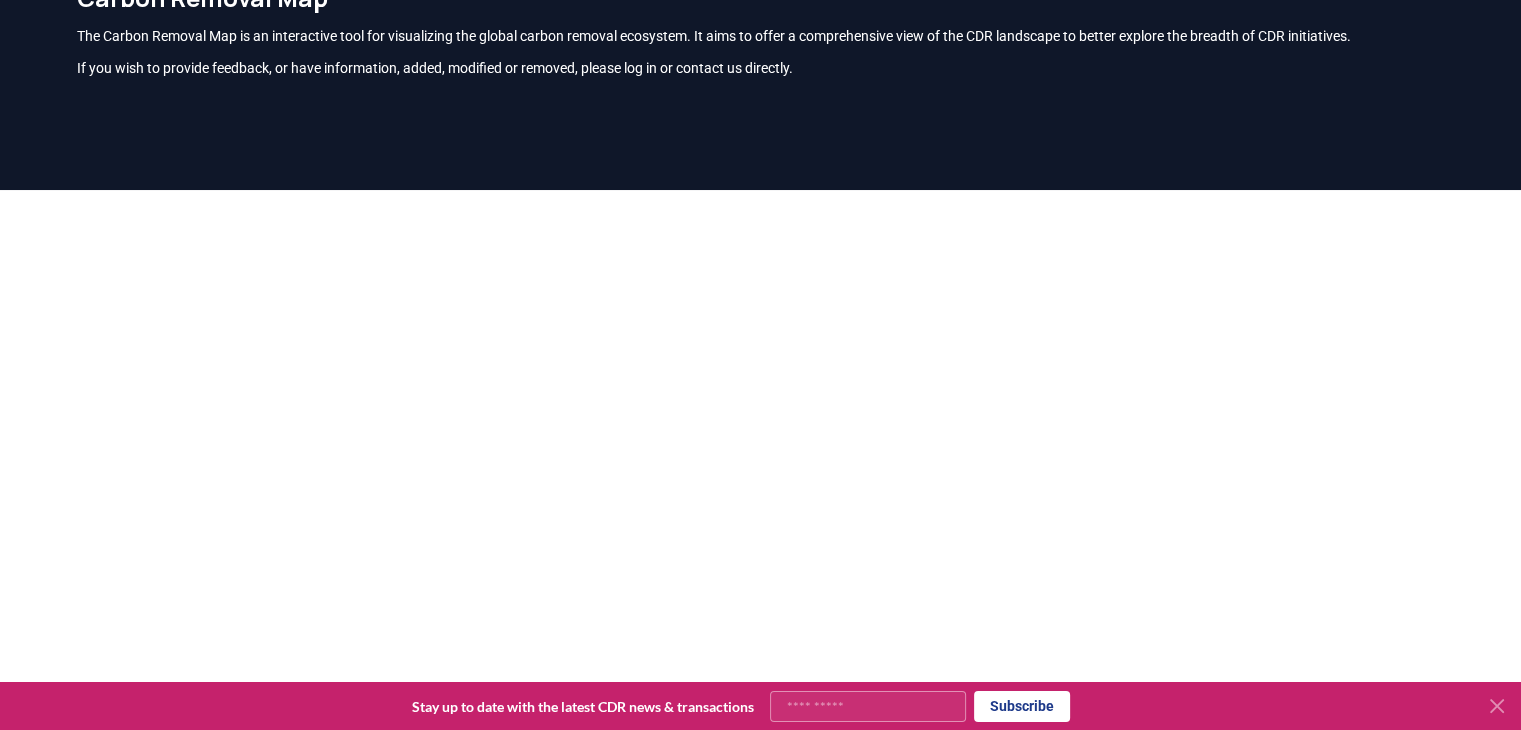 scroll, scrollTop: 0, scrollLeft: 0, axis: both 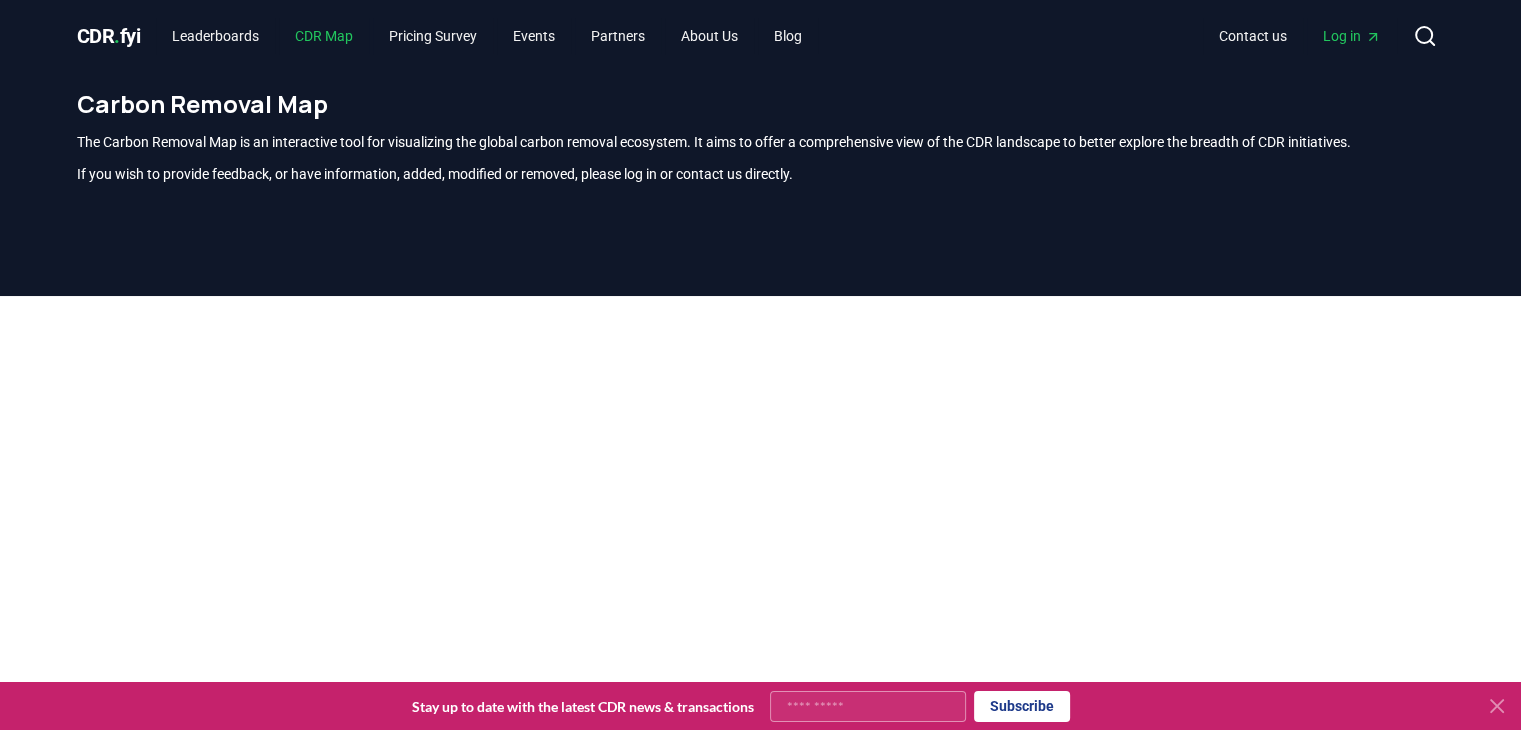 click on "CDR Map" at bounding box center [324, 36] 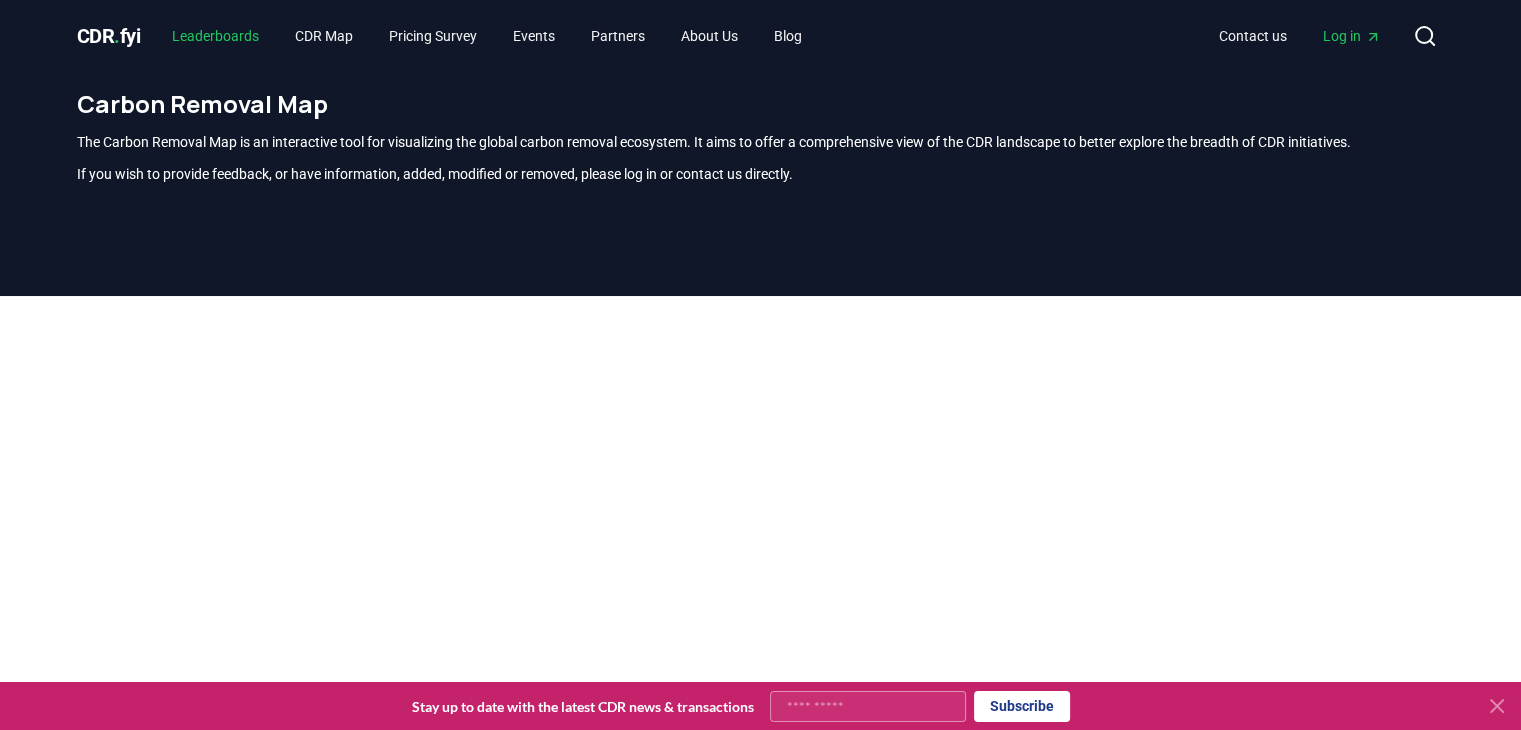 click on "Leaderboards" at bounding box center [215, 36] 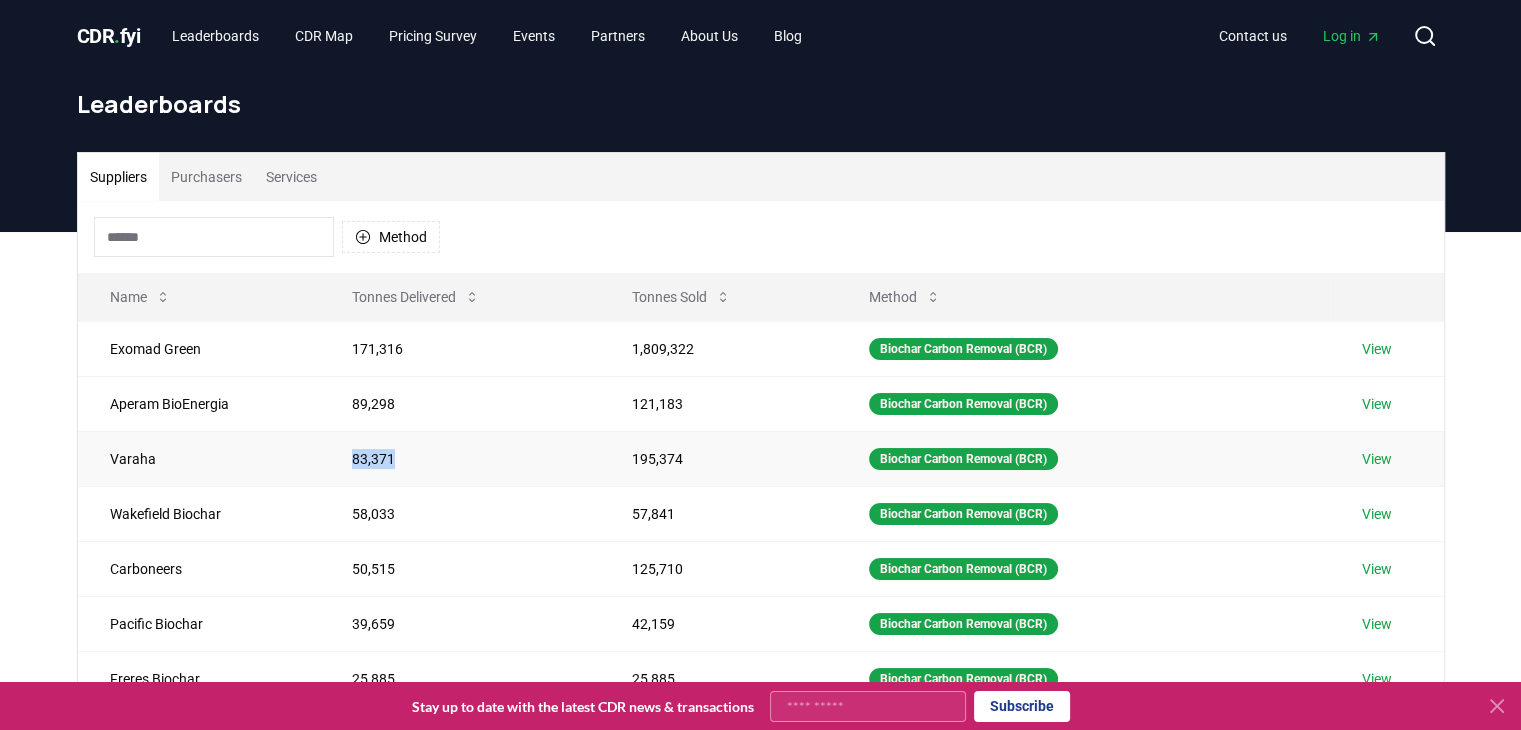 drag, startPoint x: 324, startPoint y: 443, endPoint x: 419, endPoint y: 458, distance: 96.17692 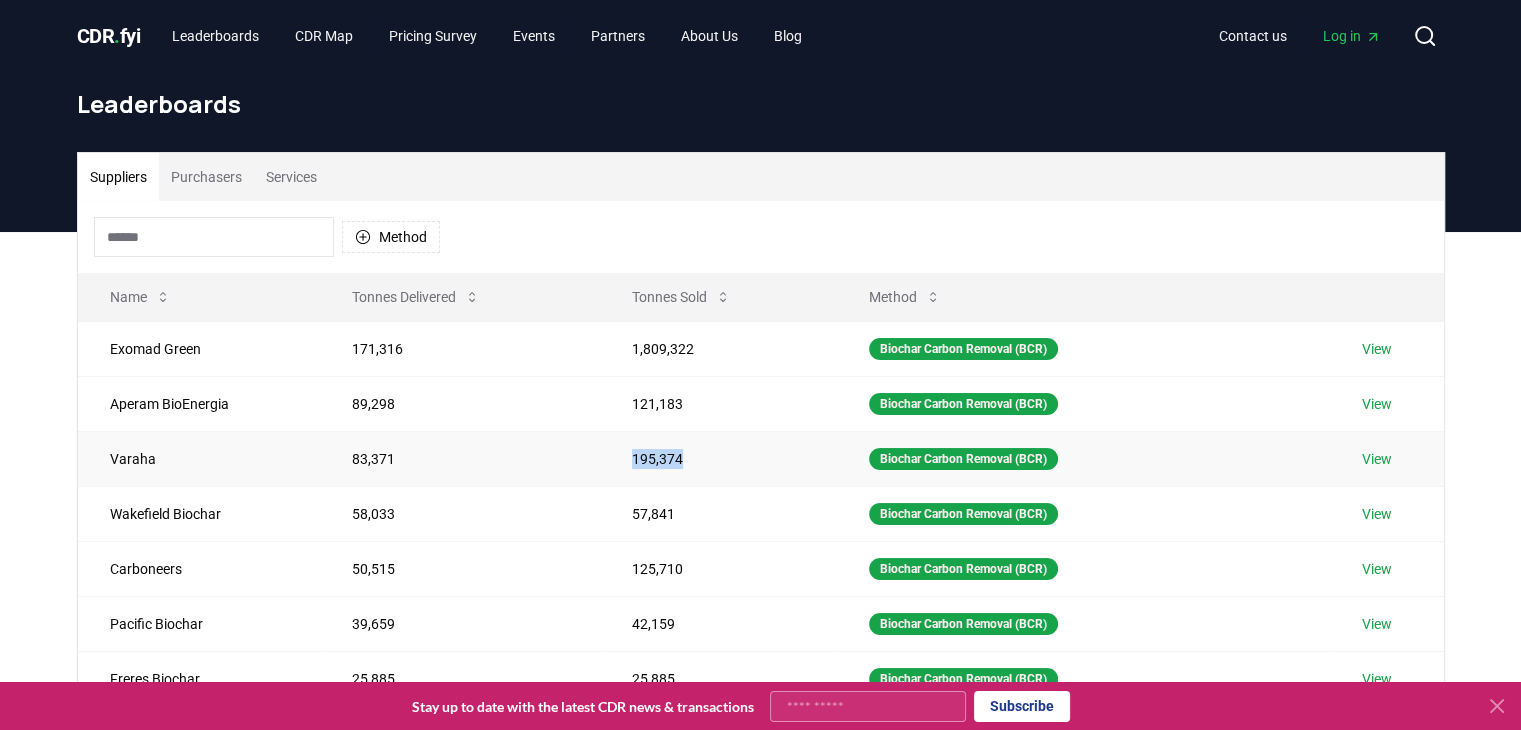 drag, startPoint x: 680, startPoint y: 480, endPoint x: 572, endPoint y: 470, distance: 108.461975 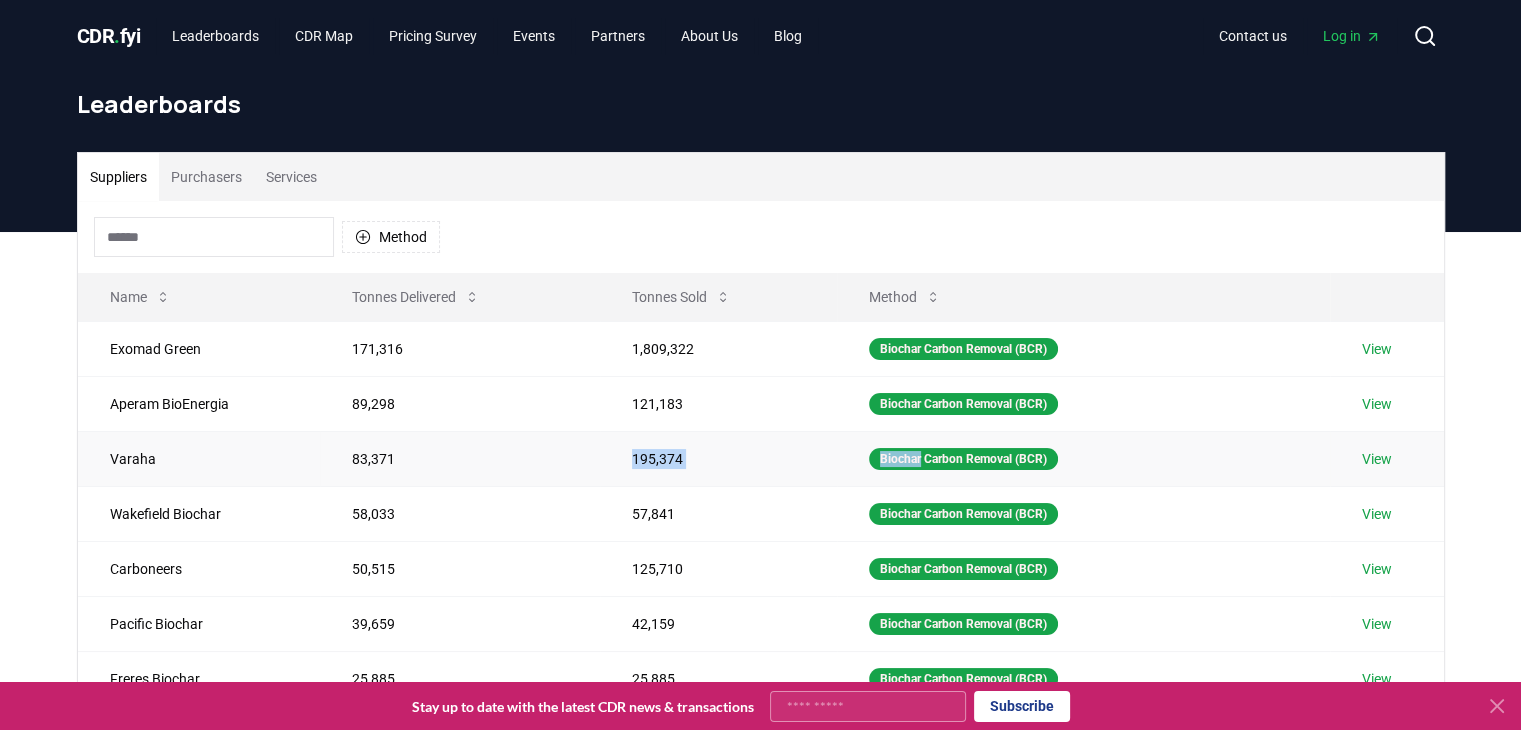 drag, startPoint x: 572, startPoint y: 470, endPoint x: 904, endPoint y: 439, distance: 333.44415 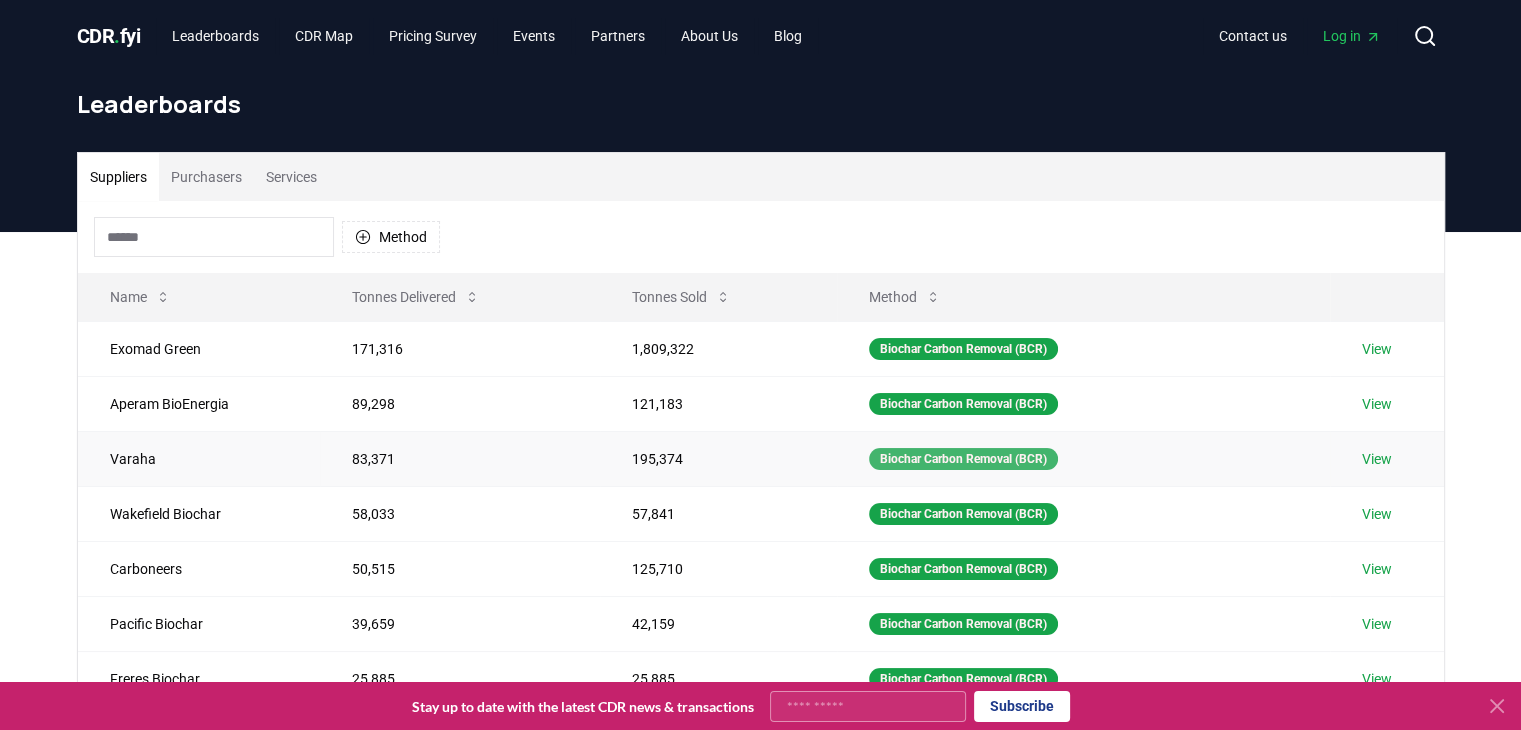 click on "Biochar Carbon Removal (BCR)" at bounding box center [963, 459] 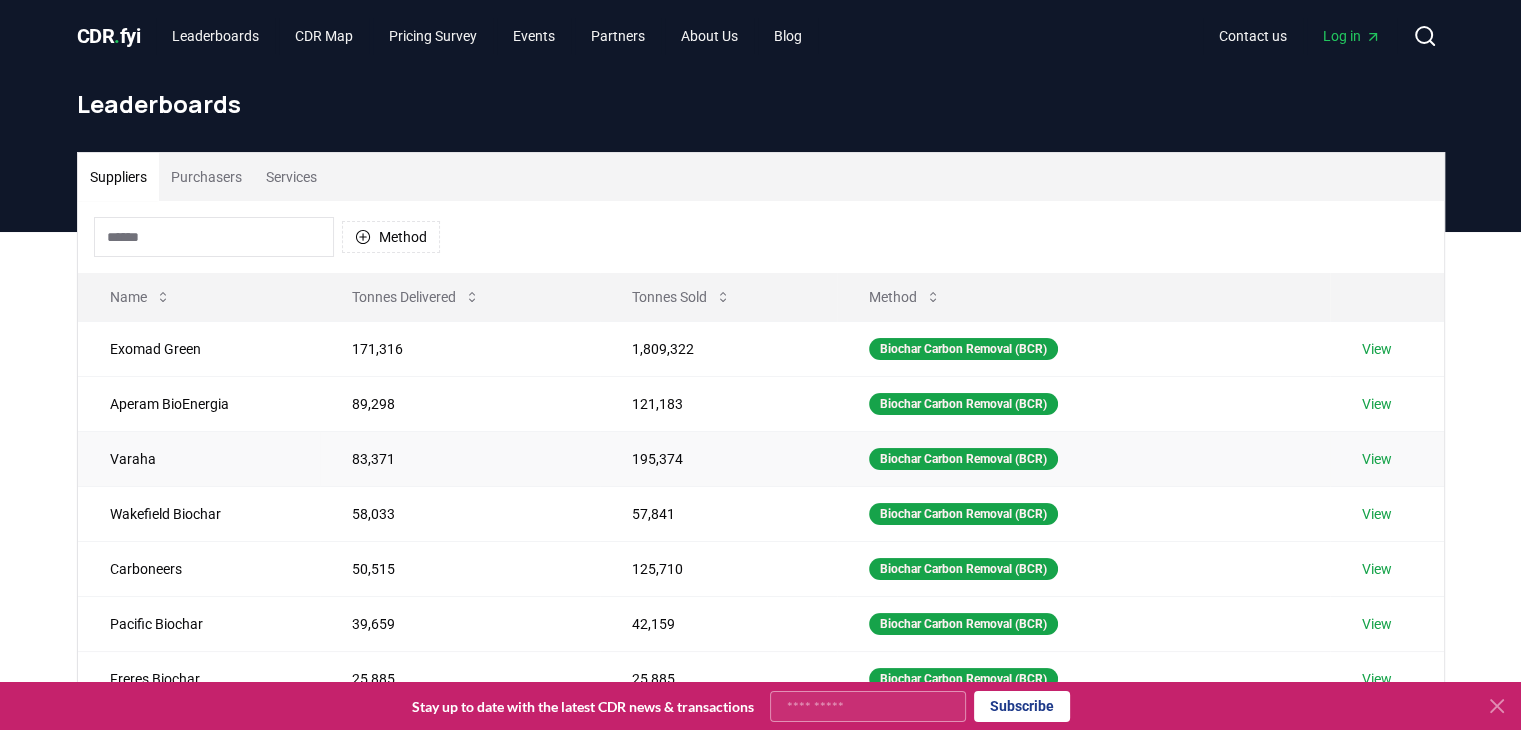 click on "View" at bounding box center (1377, 459) 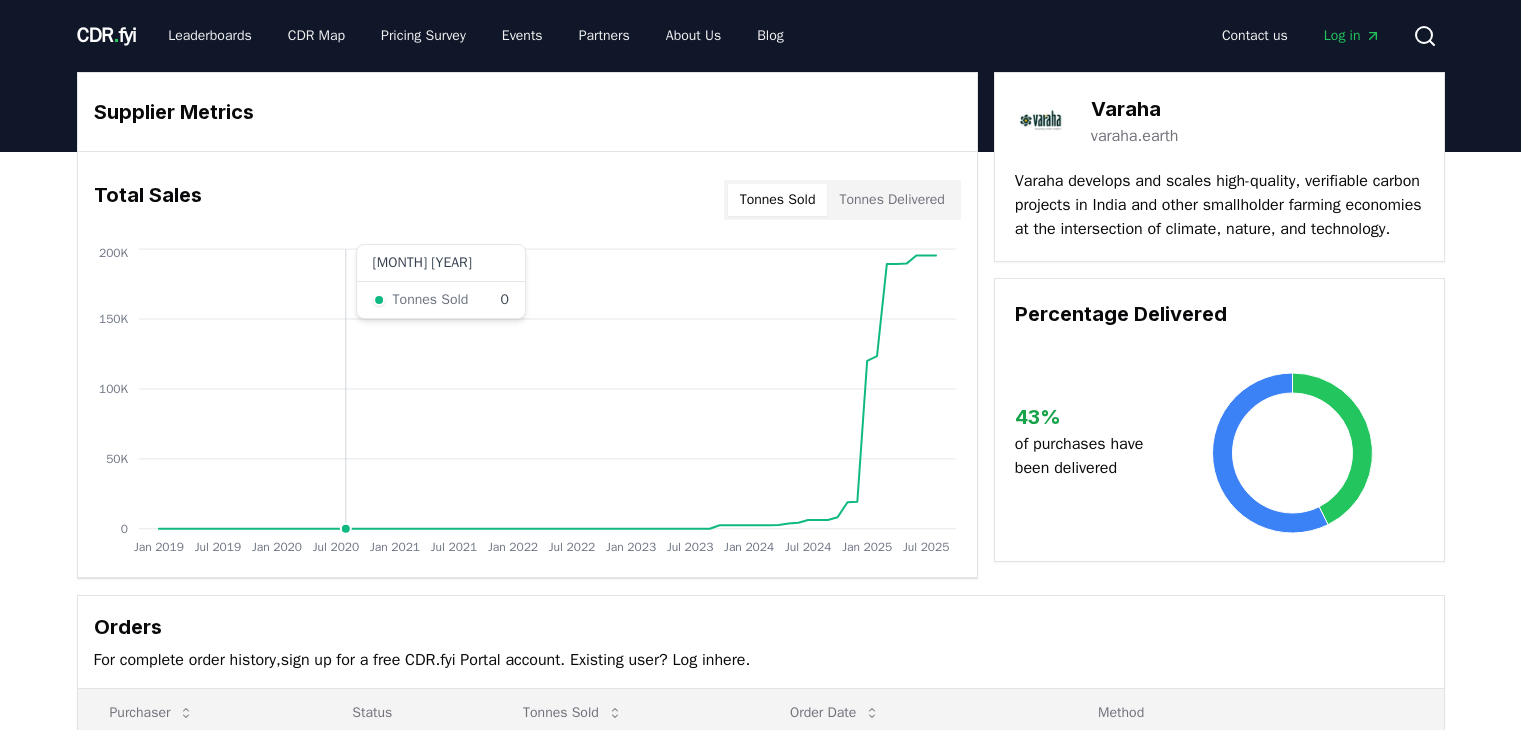 scroll, scrollTop: 0, scrollLeft: 0, axis: both 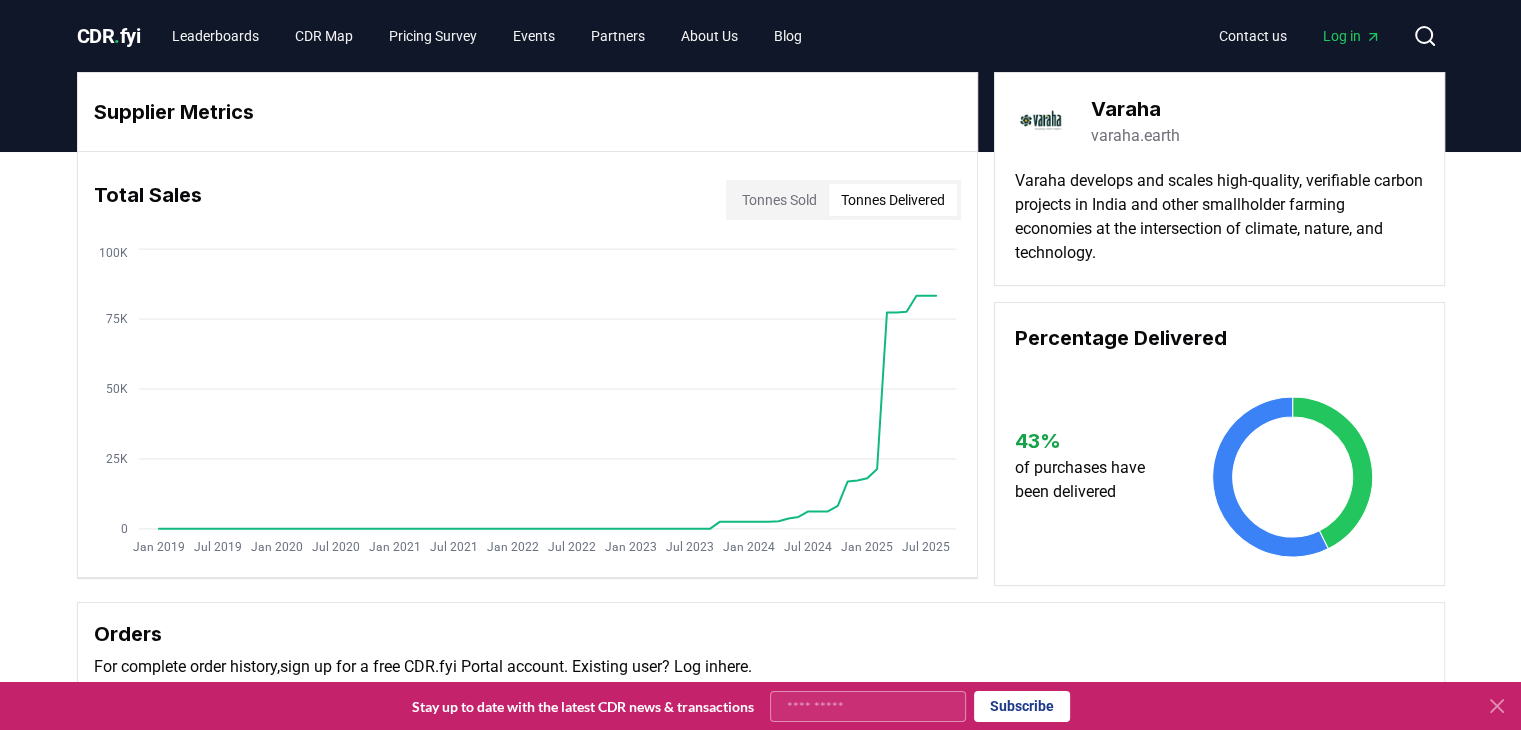click on "Tonnes Delivered" at bounding box center (893, 200) 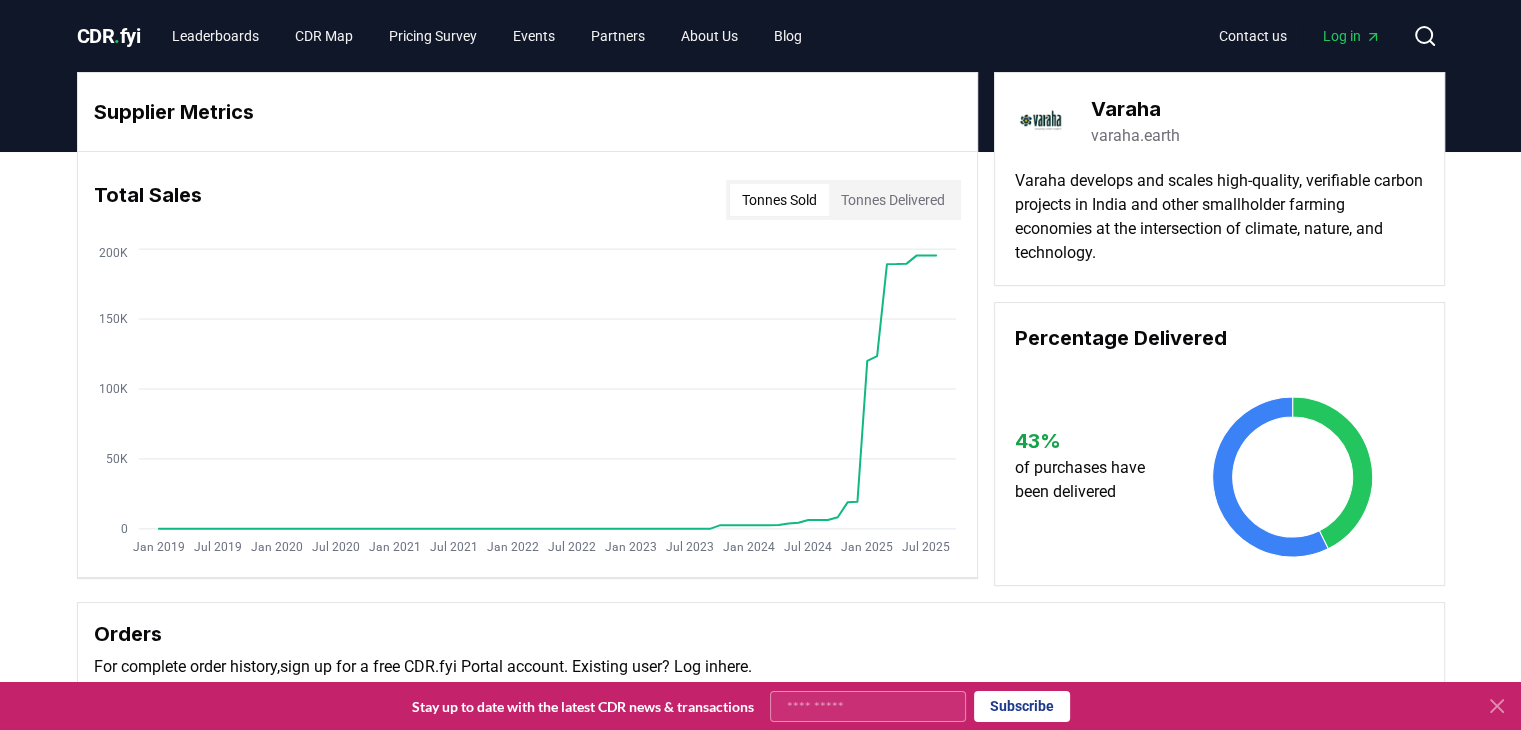 click on "Tonnes Sold" at bounding box center [779, 200] 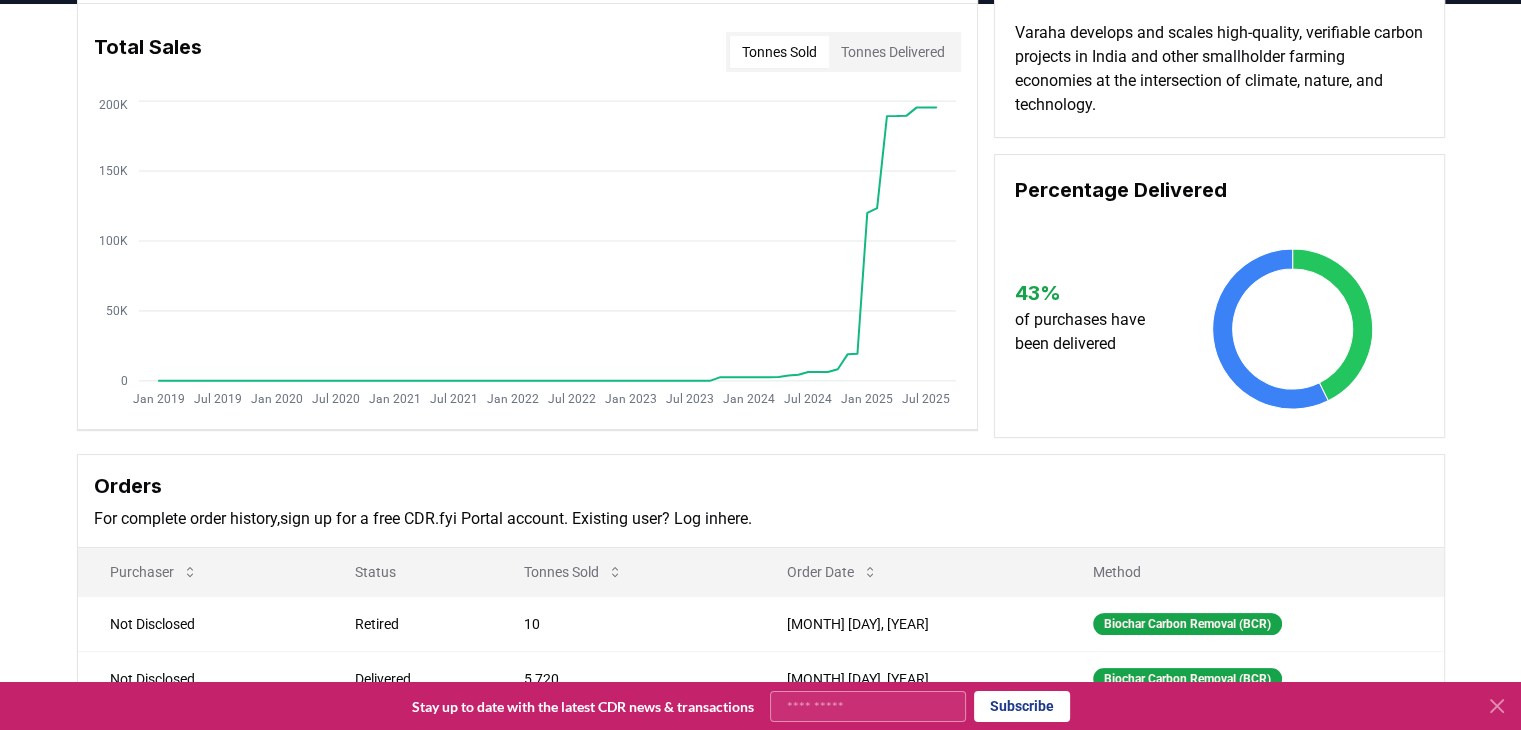 scroll, scrollTop: 0, scrollLeft: 0, axis: both 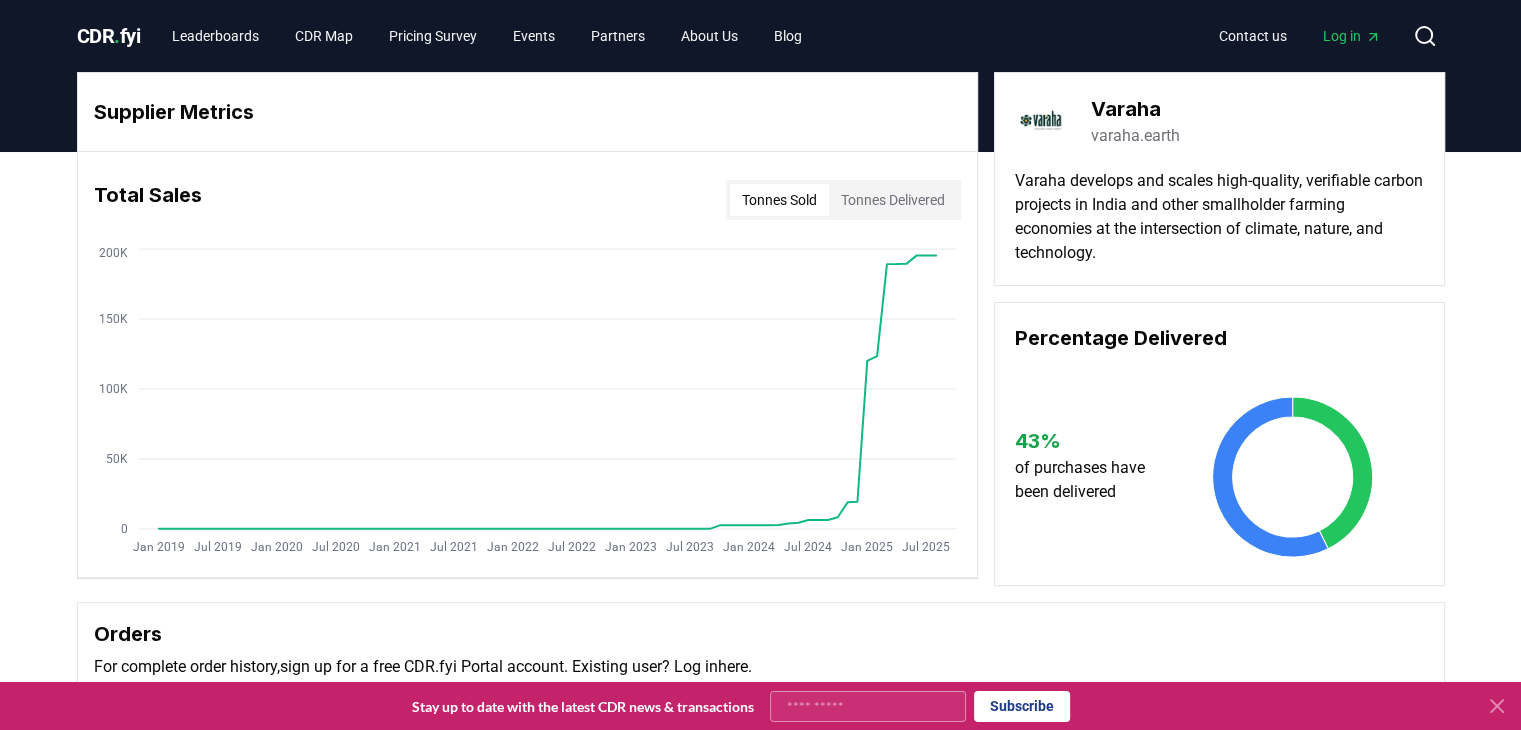 click 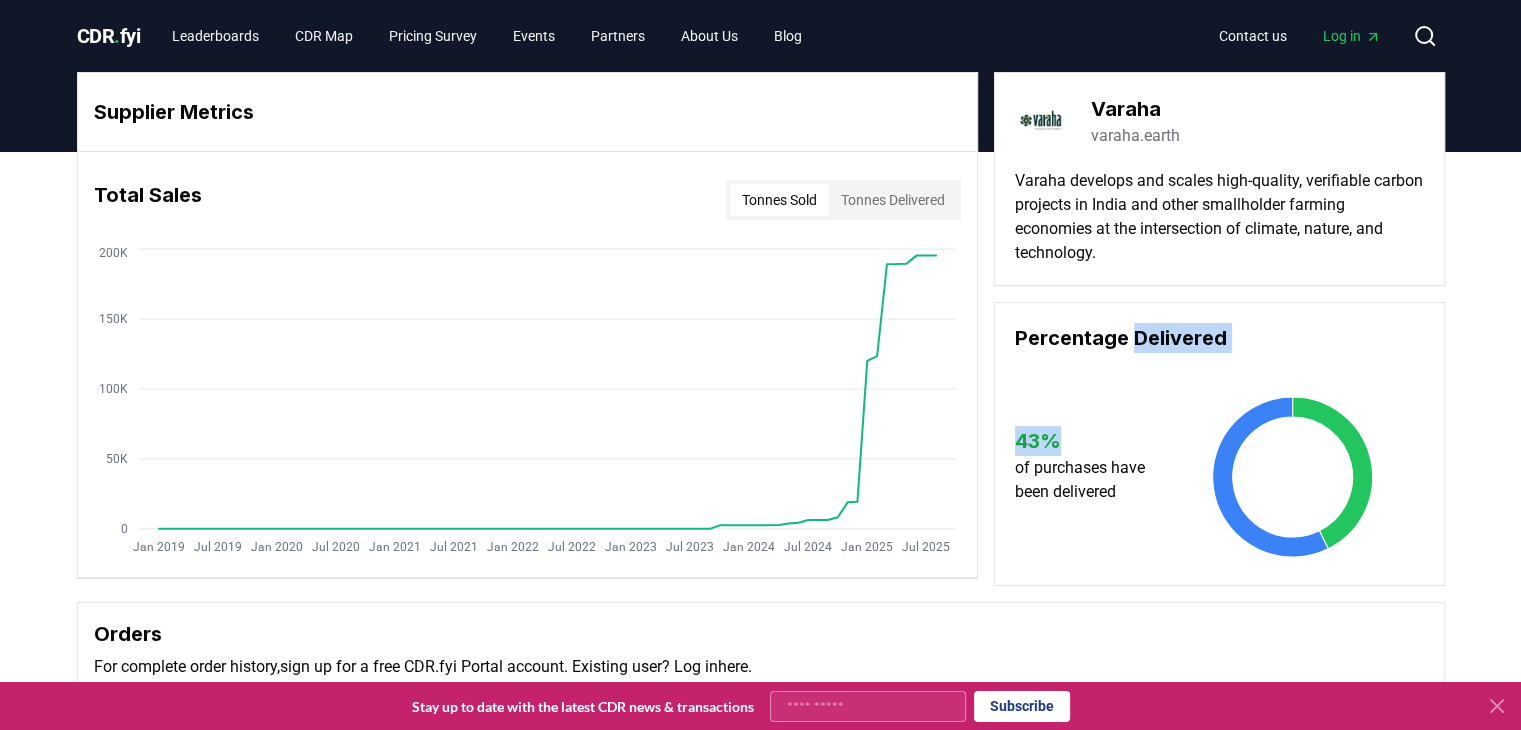 drag, startPoint x: 1134, startPoint y: 335, endPoint x: 1048, endPoint y: 425, distance: 124.48293 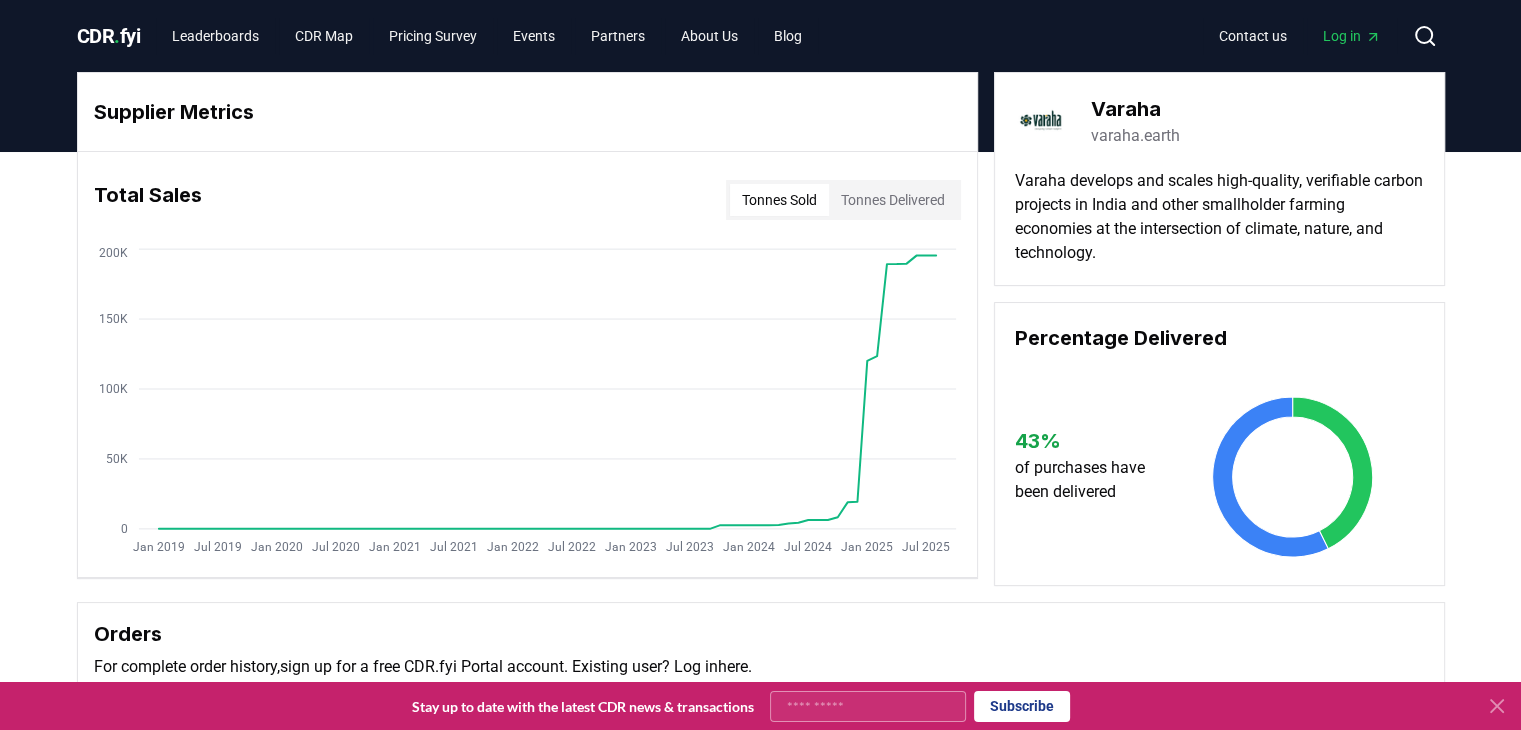 click on "43 %" at bounding box center [1089, 441] 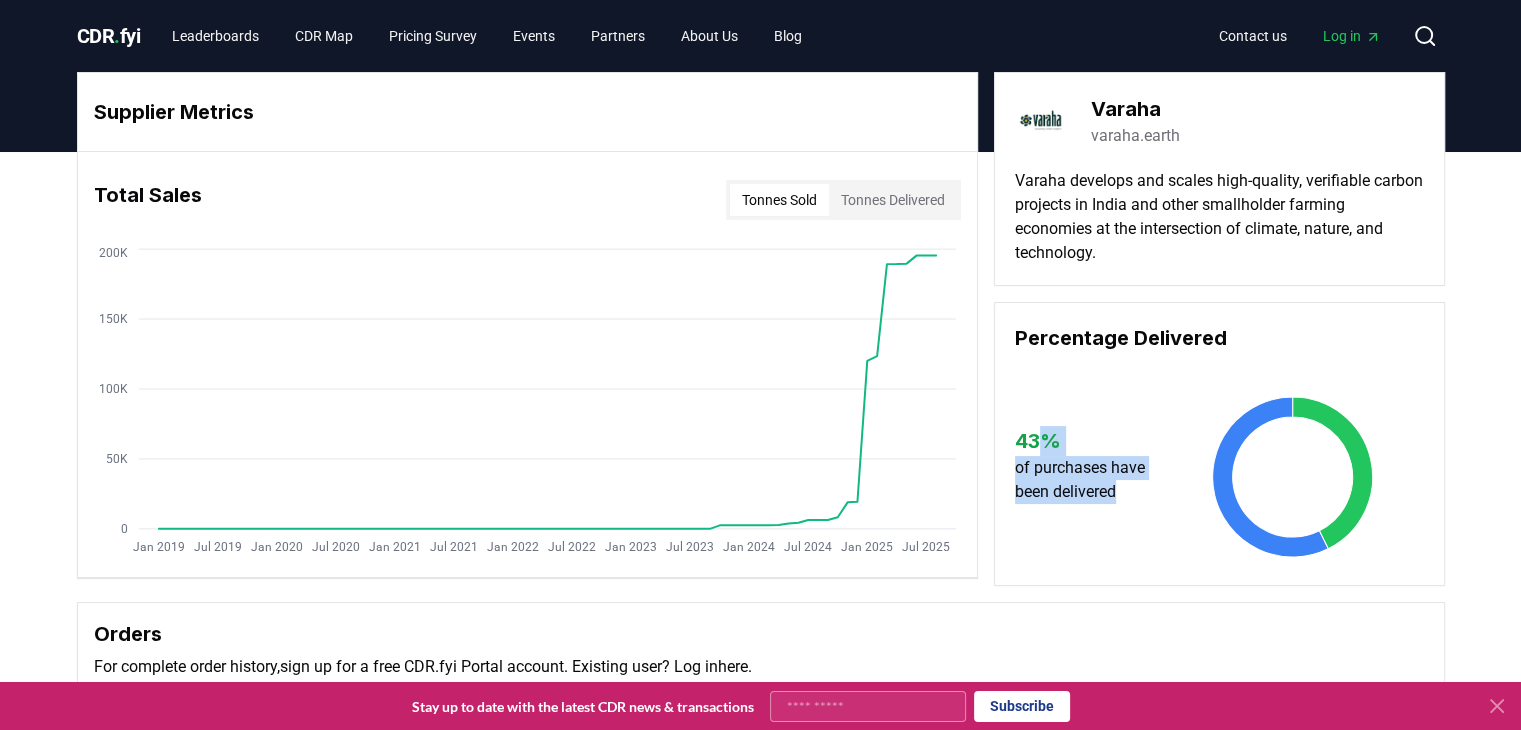 drag, startPoint x: 1048, startPoint y: 425, endPoint x: 1107, endPoint y: 513, distance: 105.9481 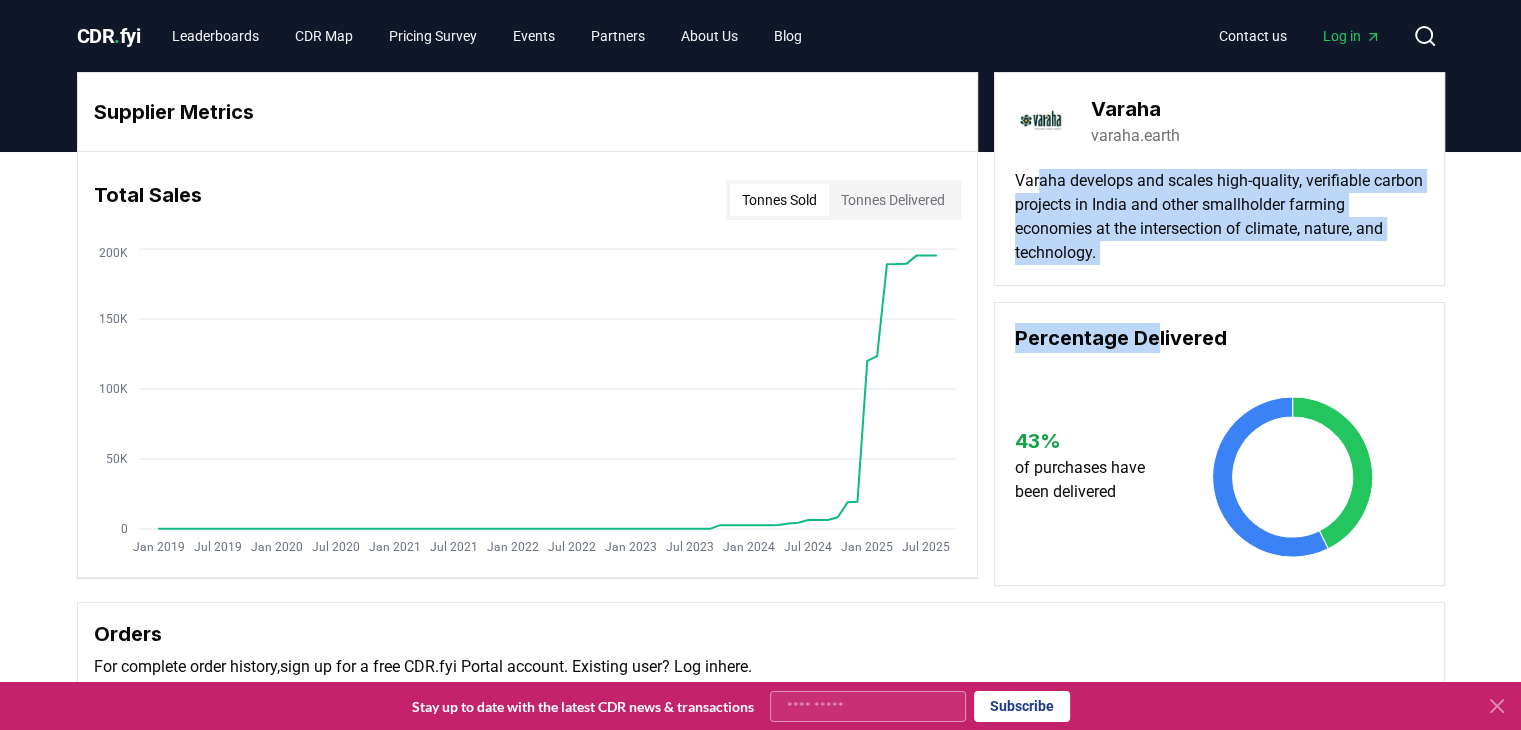 drag, startPoint x: 1040, startPoint y: 177, endPoint x: 1160, endPoint y: 319, distance: 185.91396 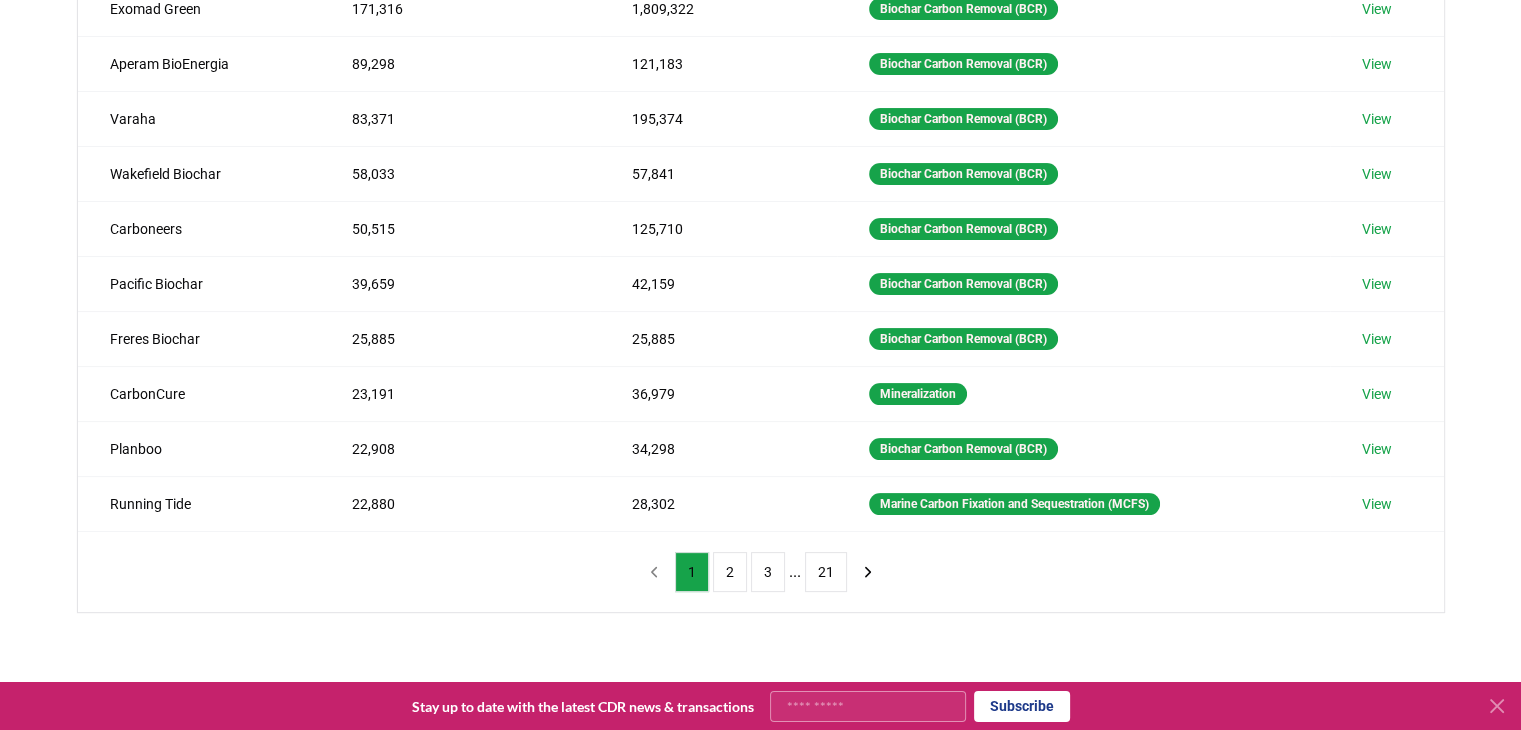 scroll, scrollTop: 0, scrollLeft: 0, axis: both 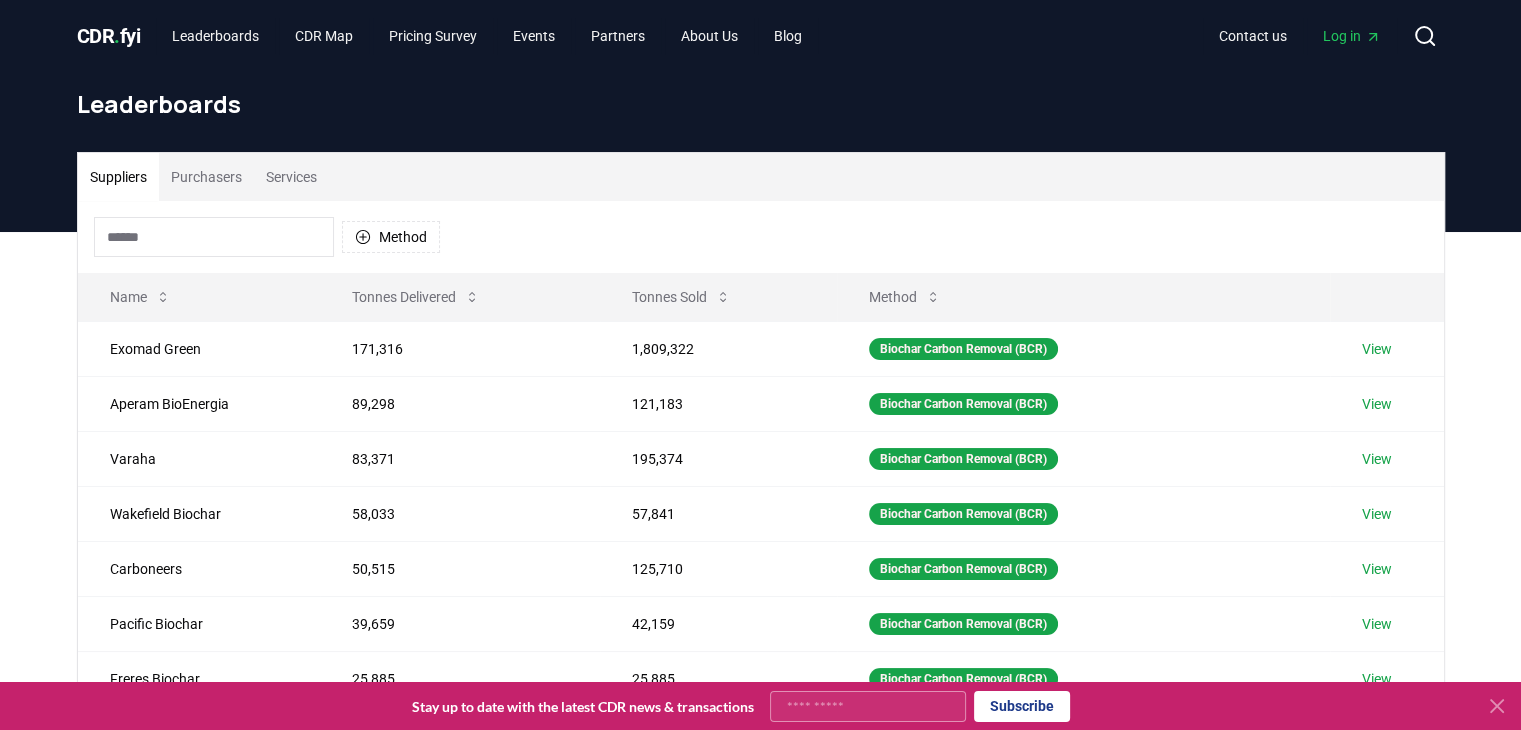 click on "." at bounding box center (117, 36) 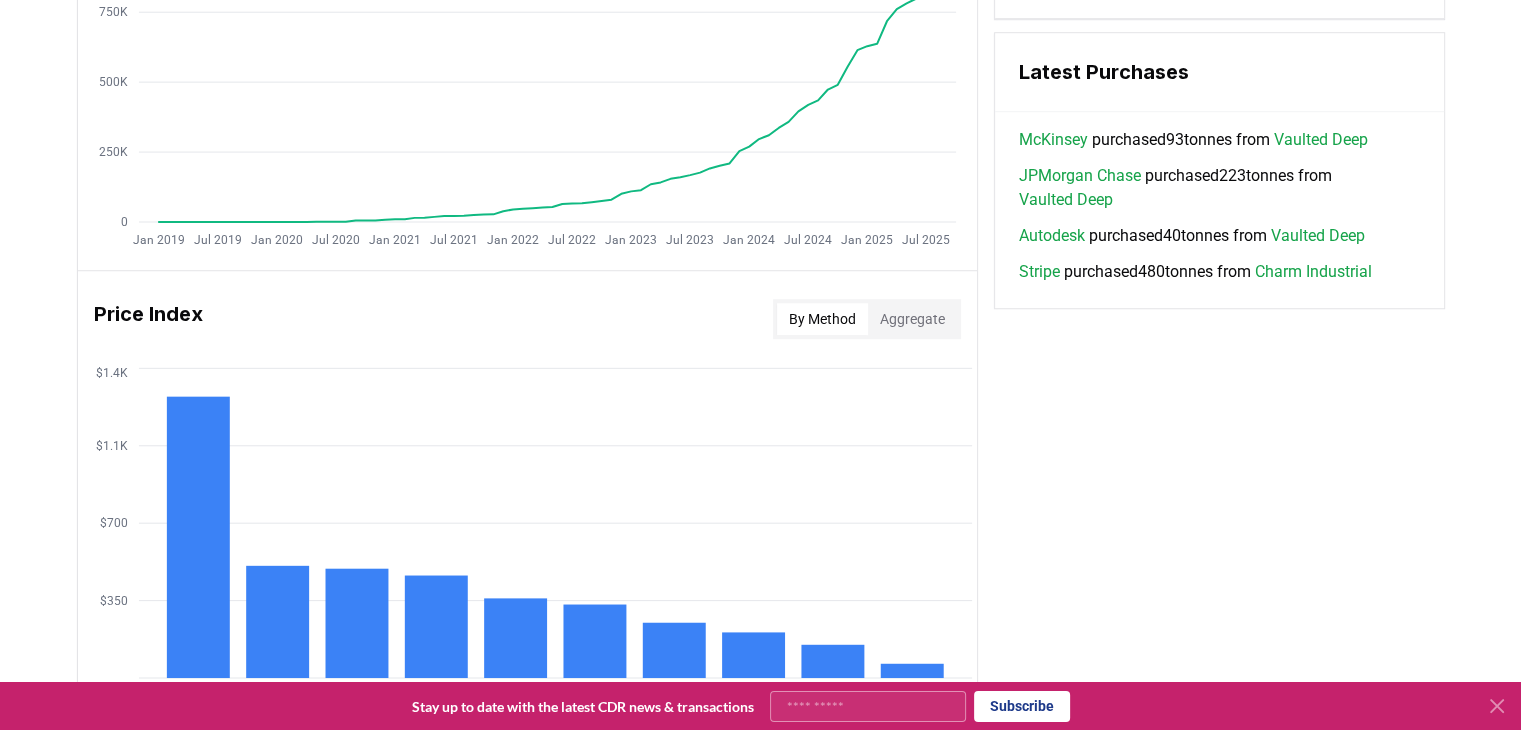 scroll, scrollTop: 1439, scrollLeft: 0, axis: vertical 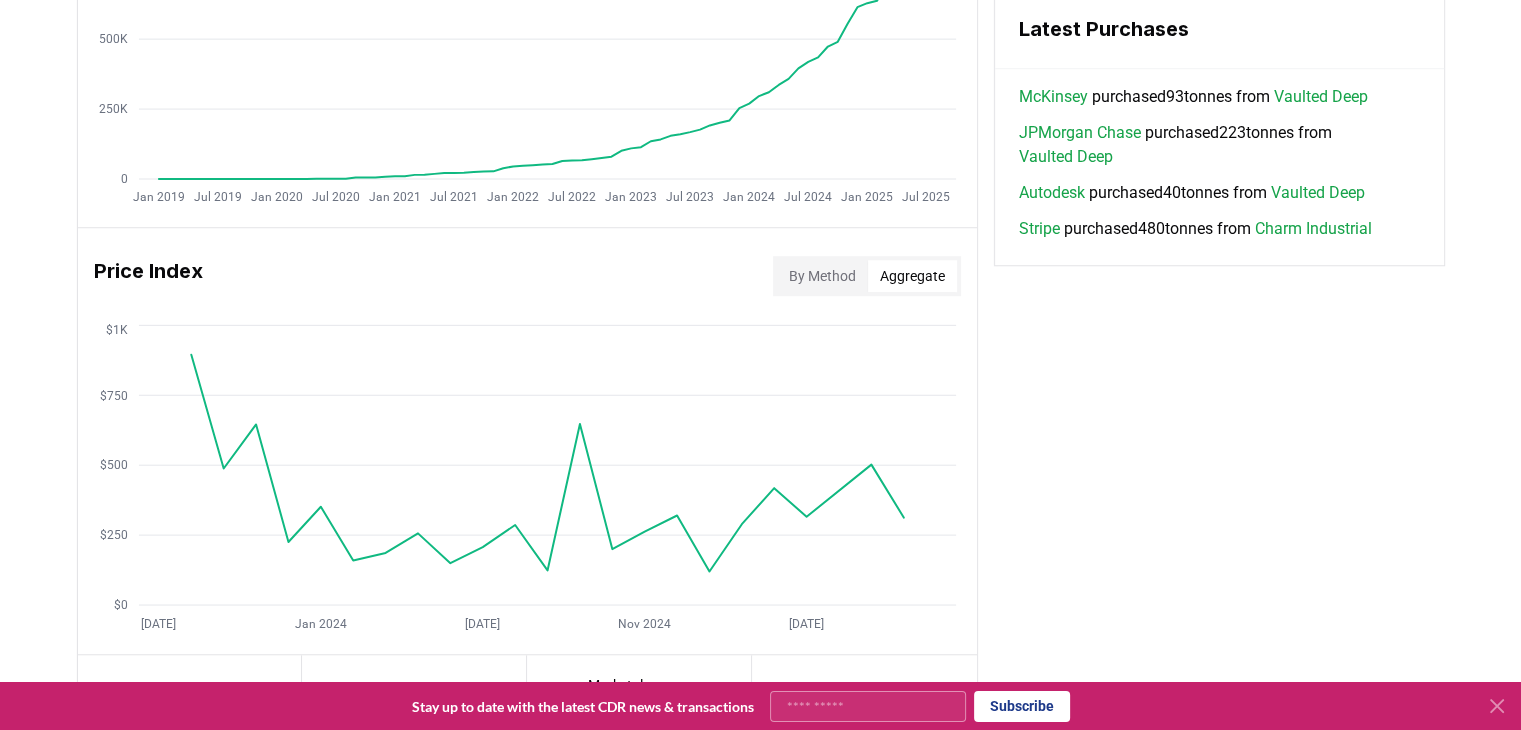 click on "Aggregate" at bounding box center (912, 276) 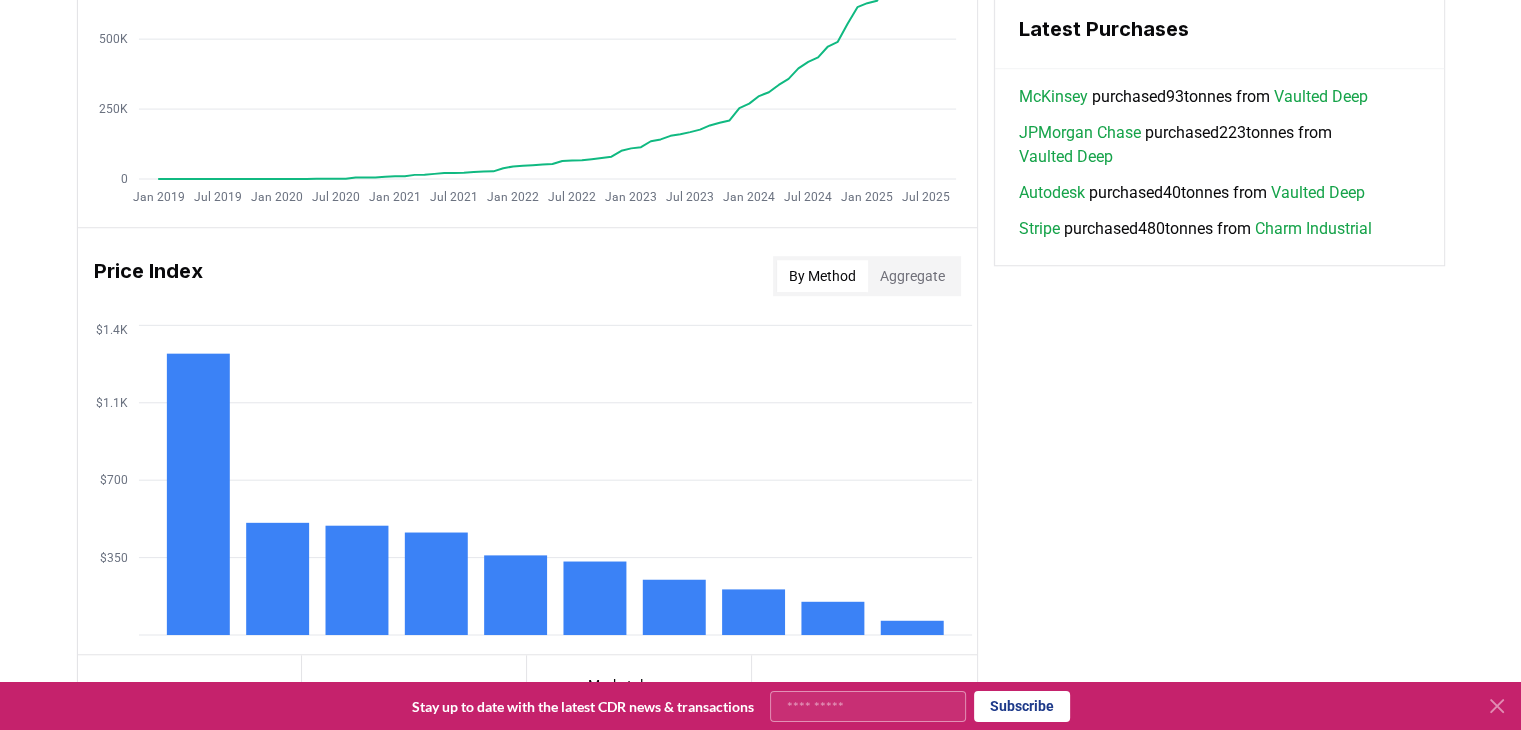scroll, scrollTop: 939, scrollLeft: 0, axis: vertical 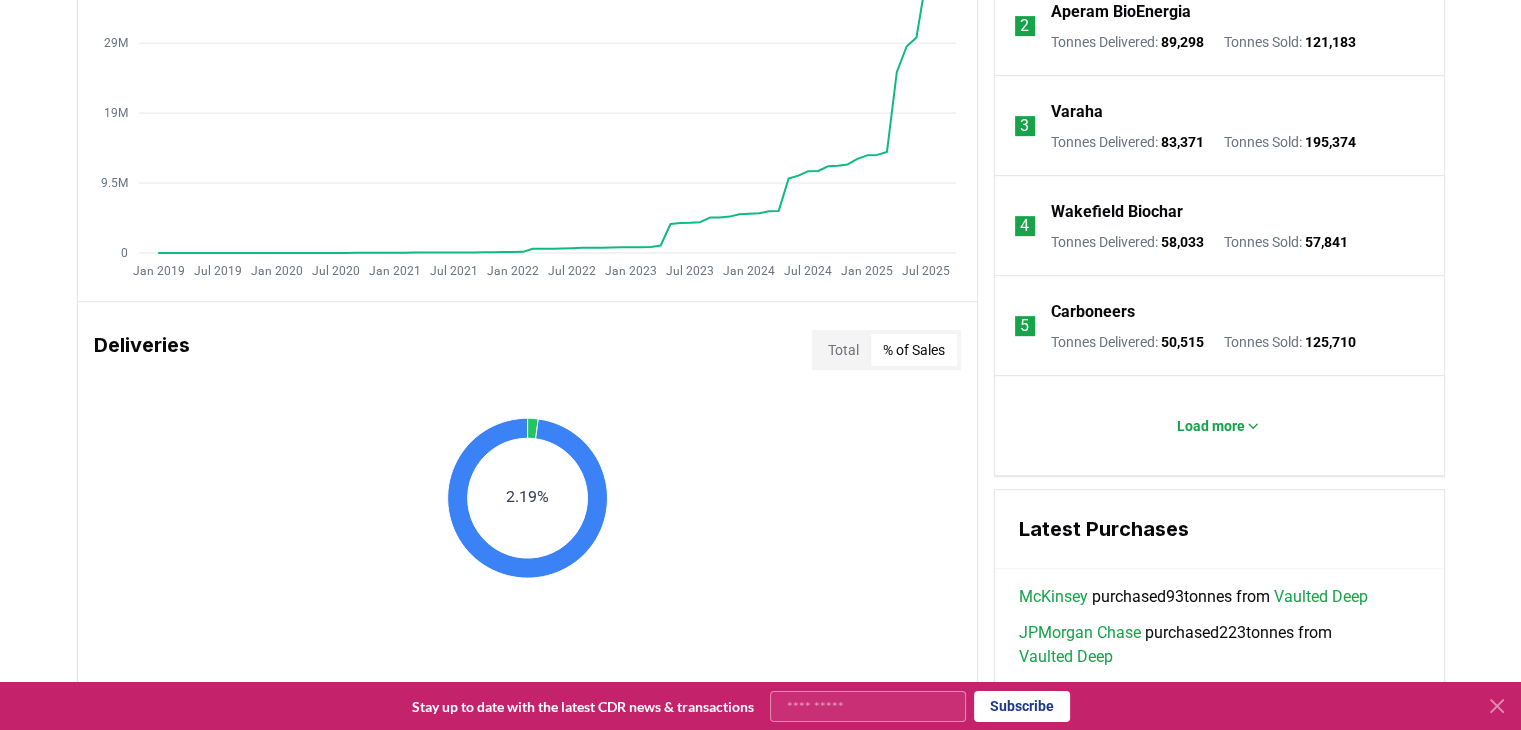 click on "% of Sales" at bounding box center (914, 350) 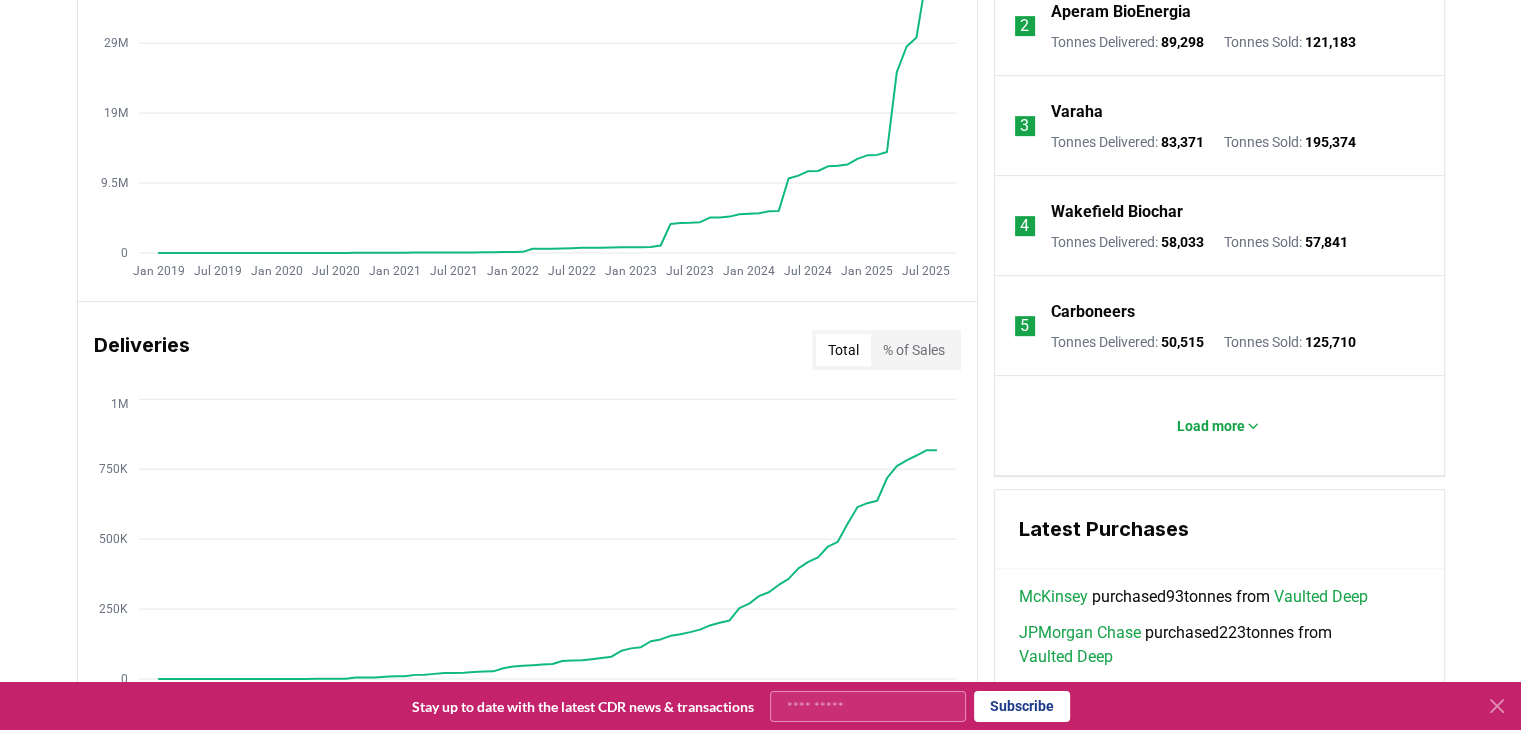 click on "Total" at bounding box center (843, 350) 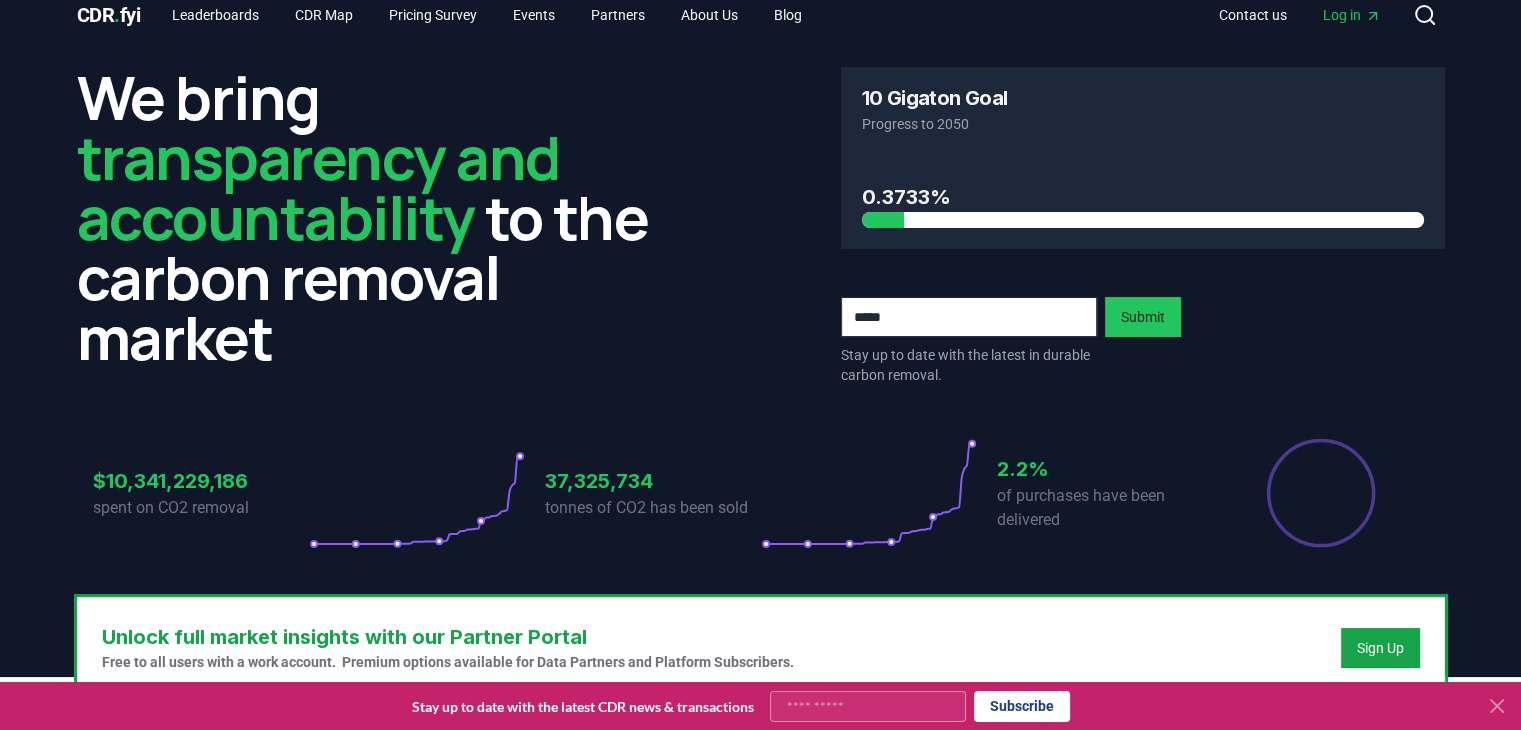 scroll, scrollTop: 0, scrollLeft: 0, axis: both 